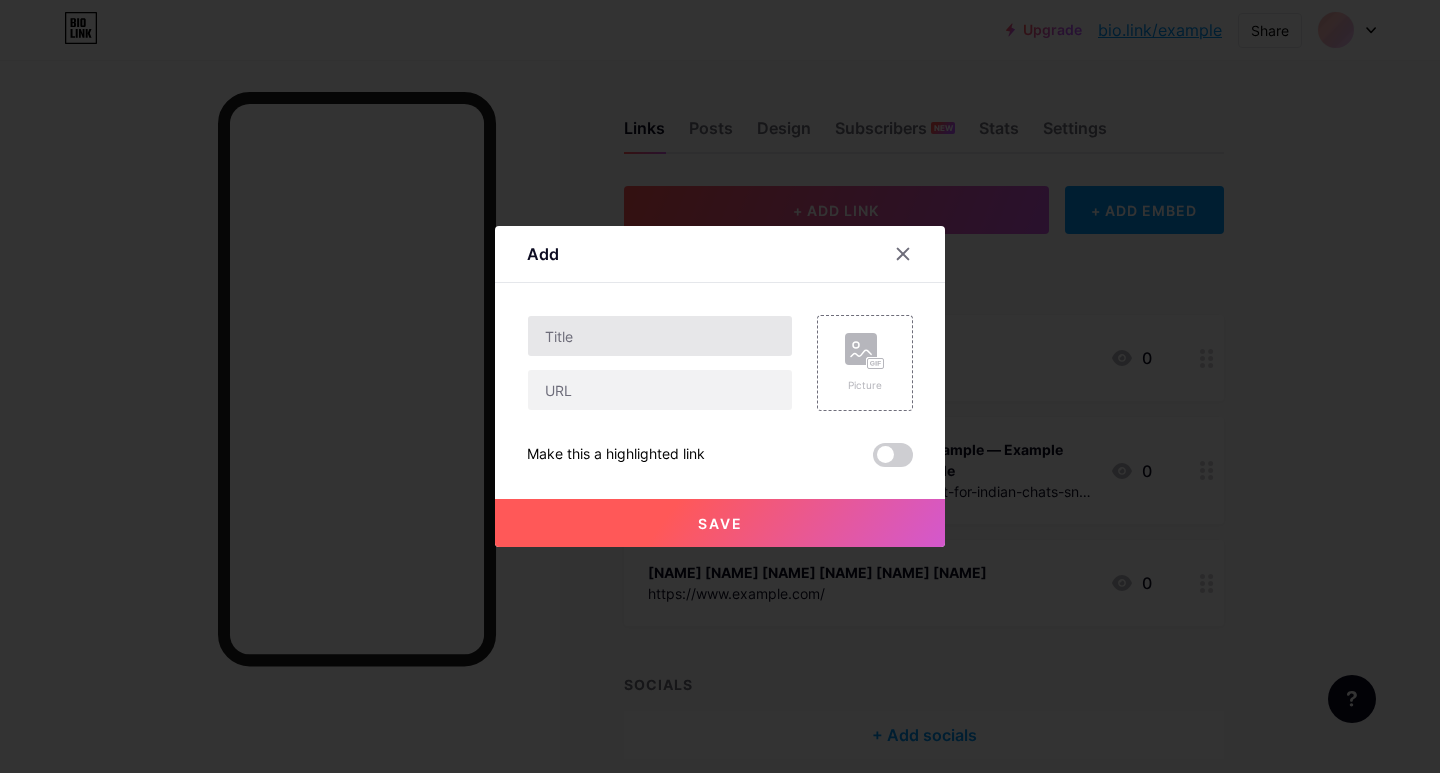 scroll, scrollTop: 0, scrollLeft: 0, axis: both 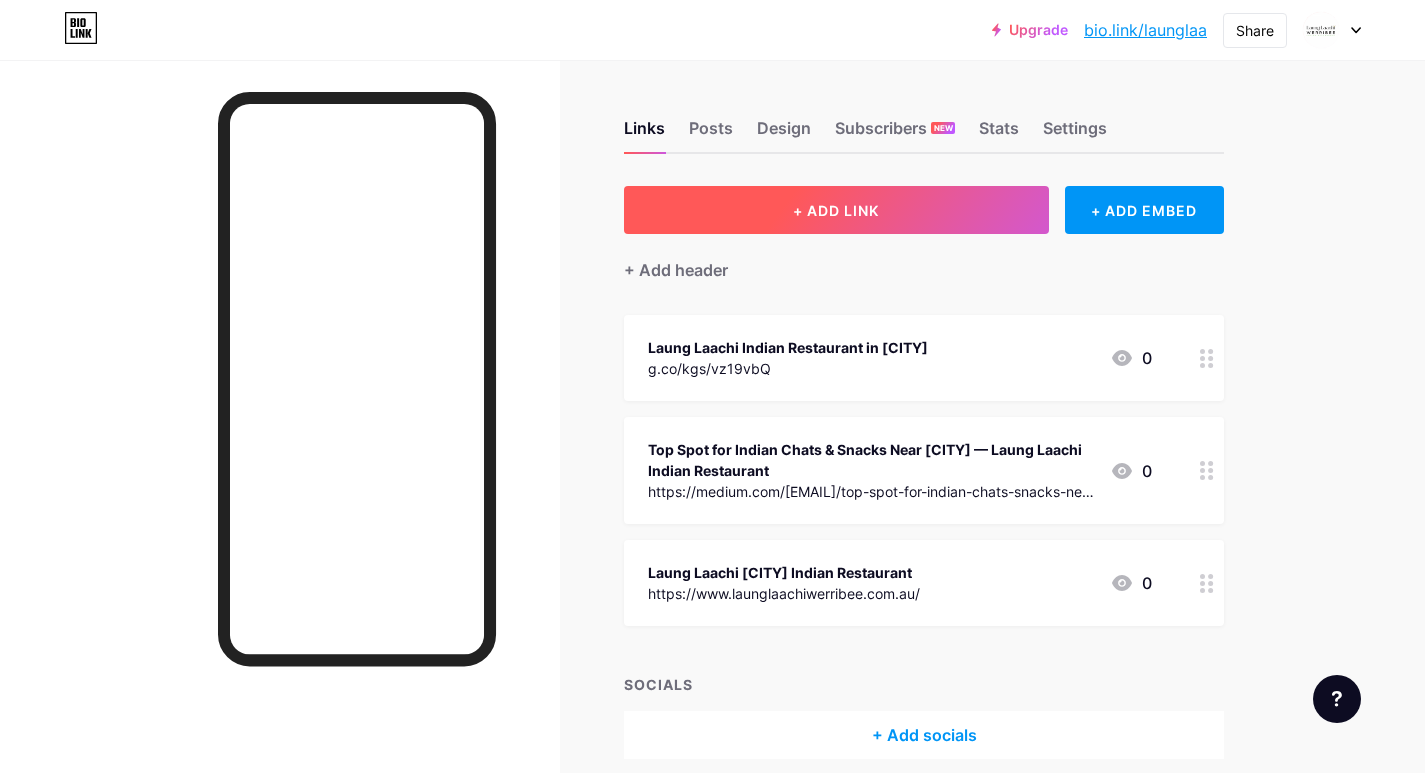 click on "+ ADD LINK" at bounding box center (836, 210) 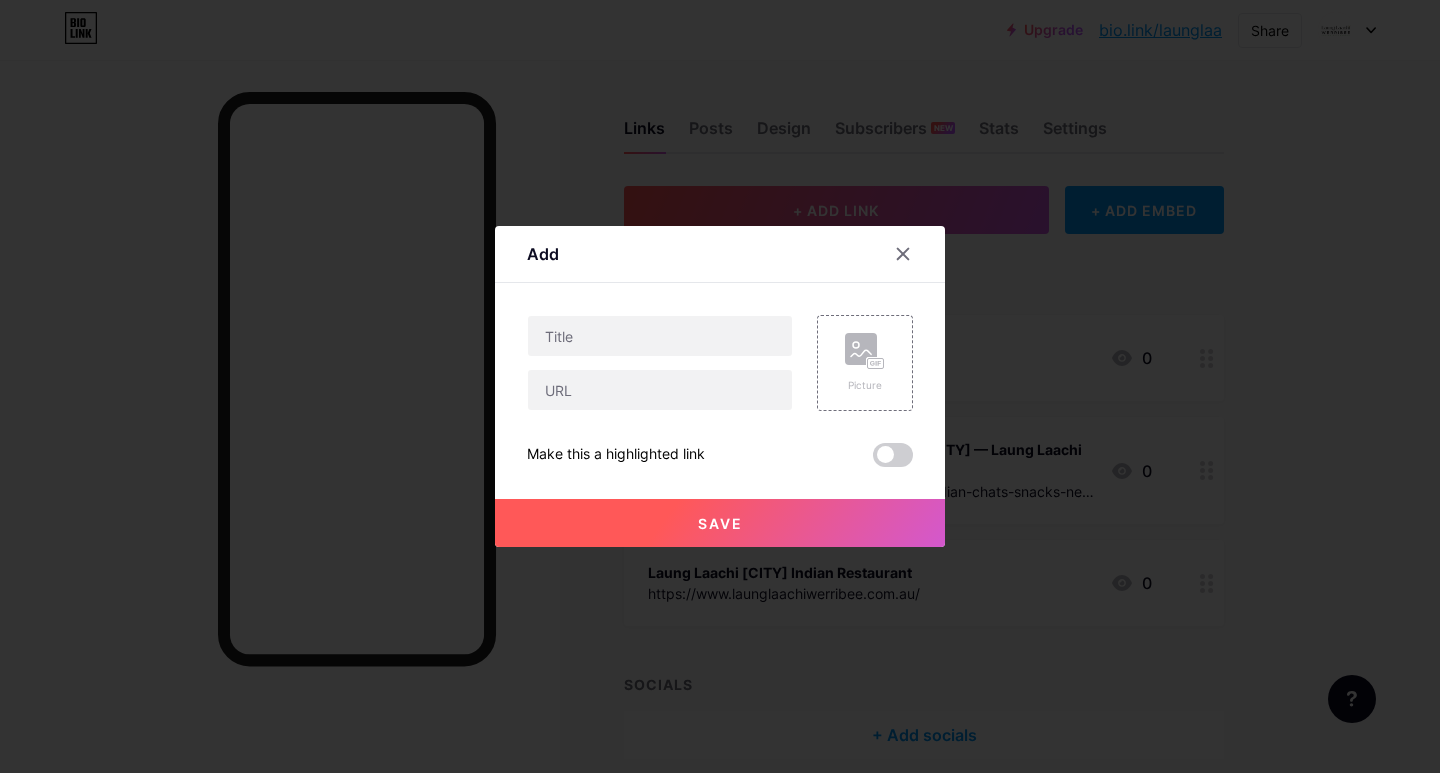 click at bounding box center (660, 363) 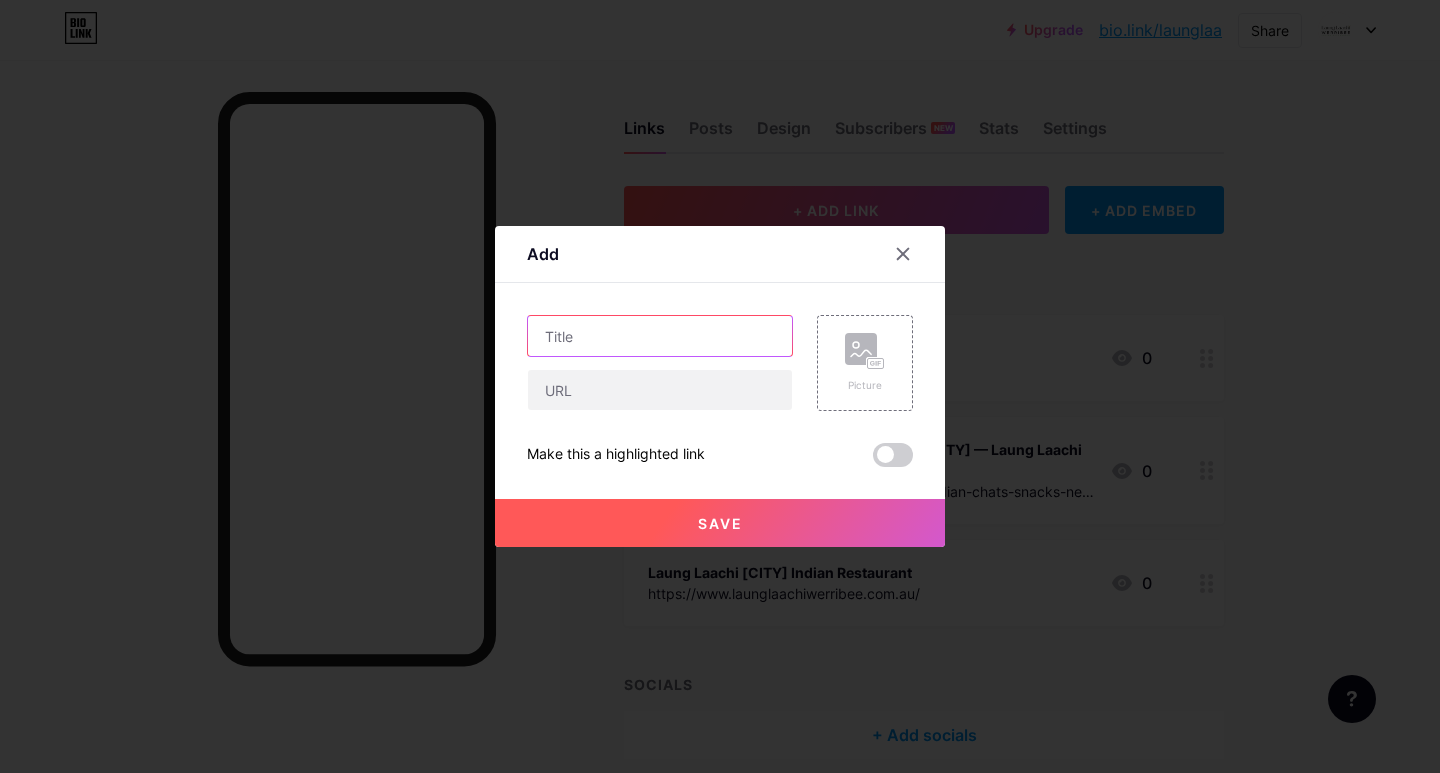 click at bounding box center (660, 336) 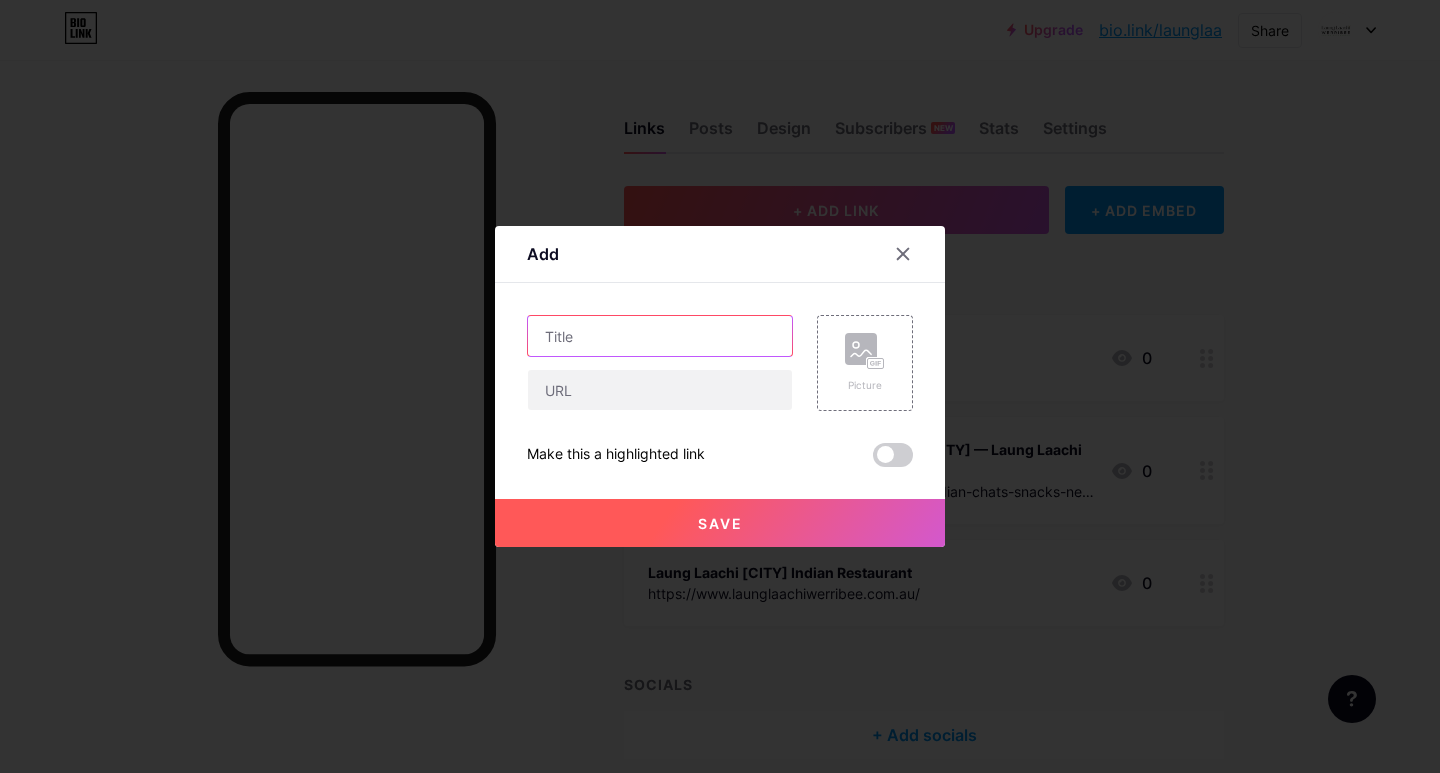 click at bounding box center [660, 336] 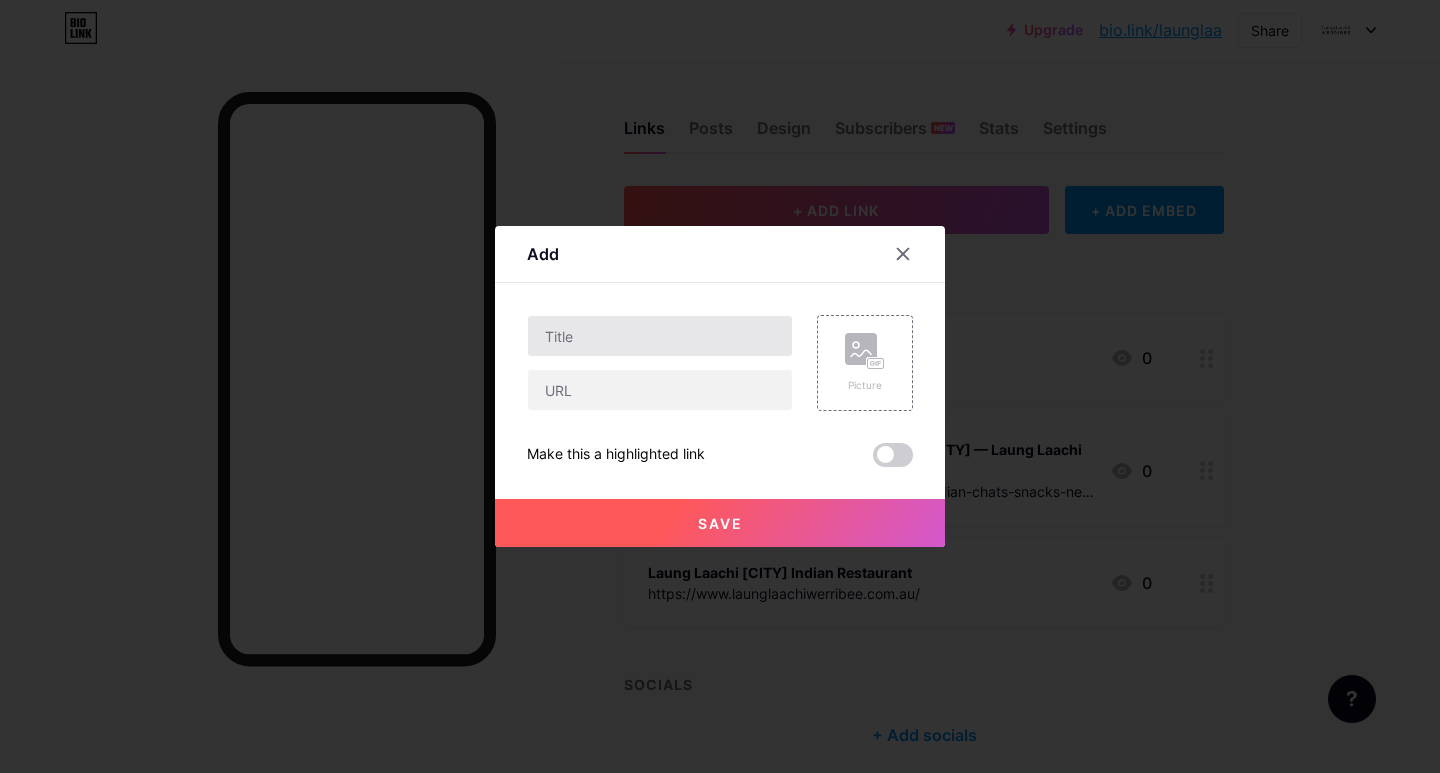 drag, startPoint x: 519, startPoint y: 371, endPoint x: 539, endPoint y: 332, distance: 43.829212 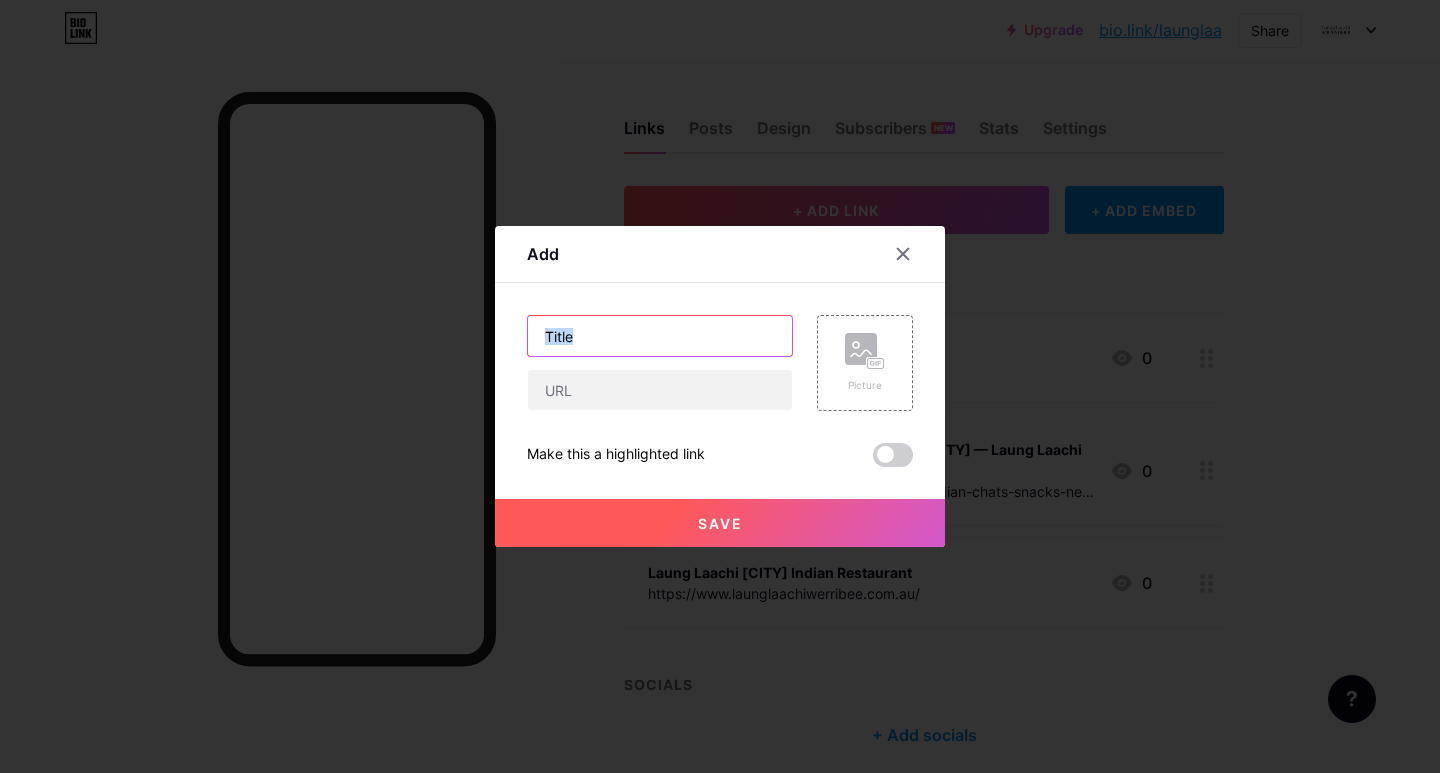 click at bounding box center (660, 336) 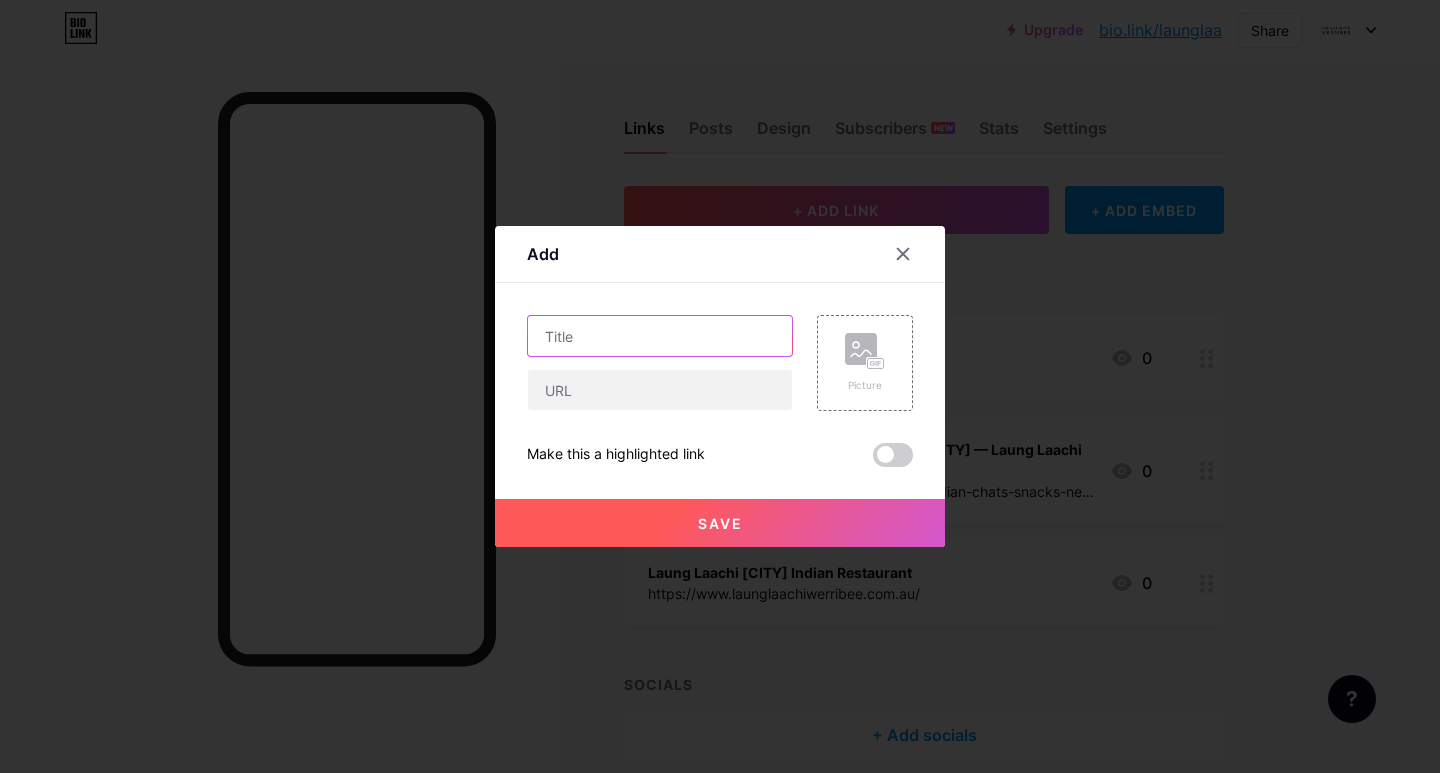 click at bounding box center (660, 336) 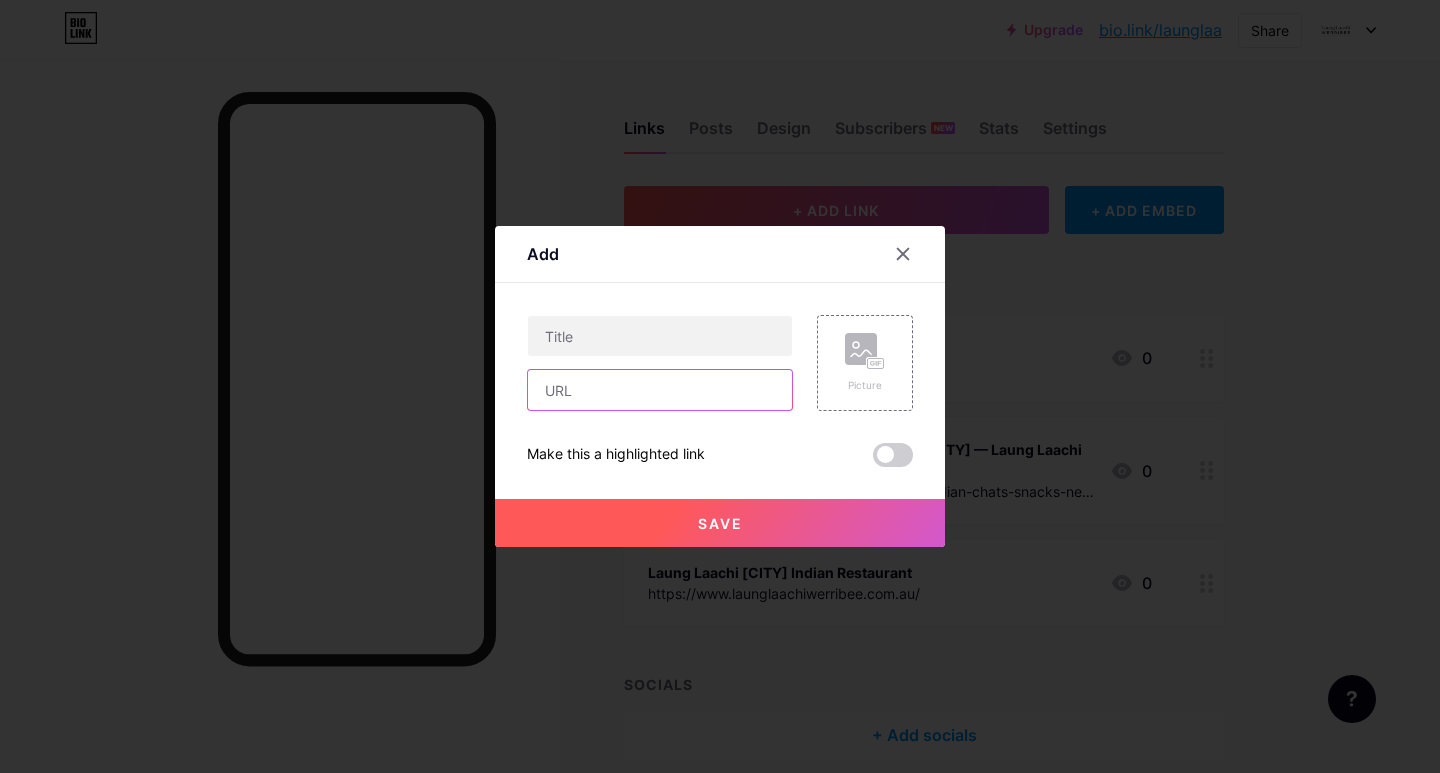 click at bounding box center [660, 390] 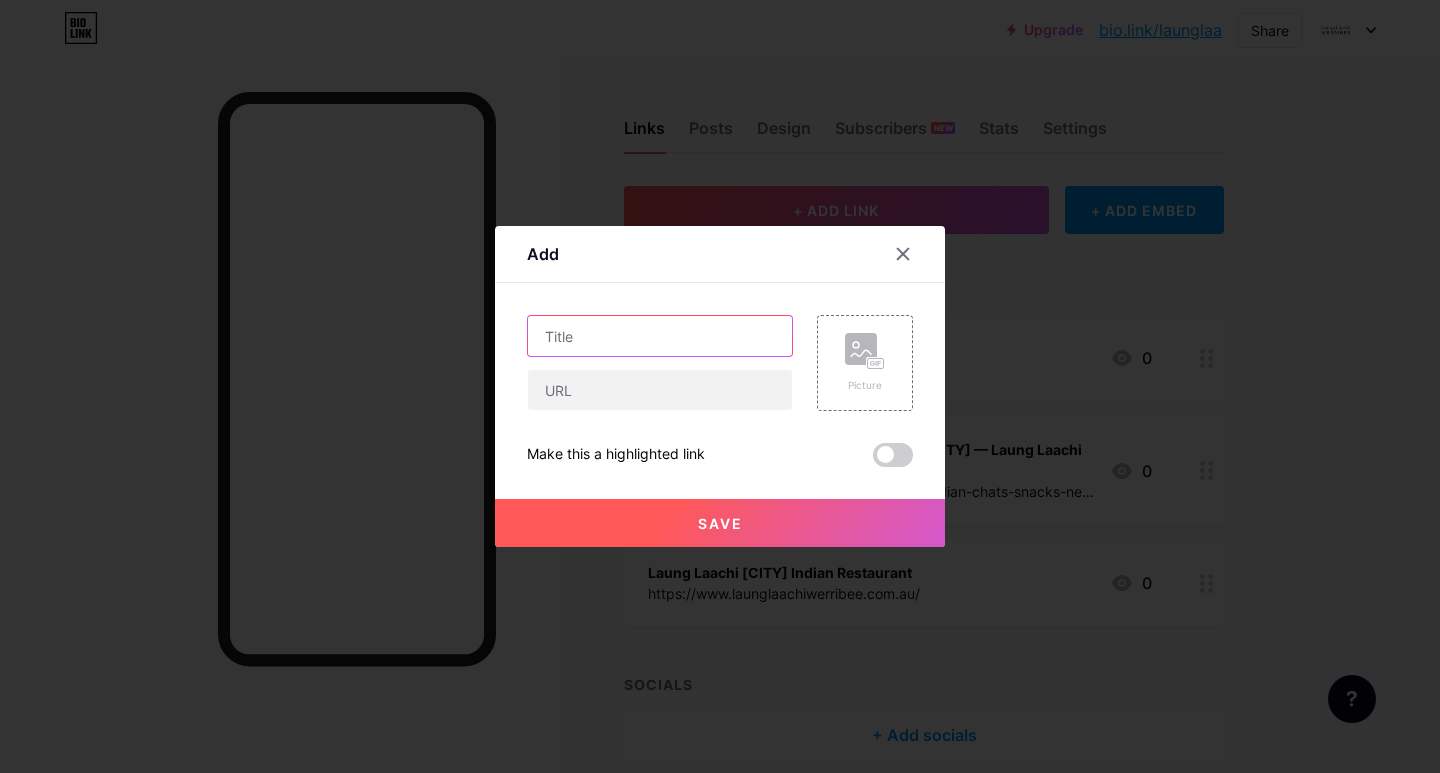 click at bounding box center [660, 336] 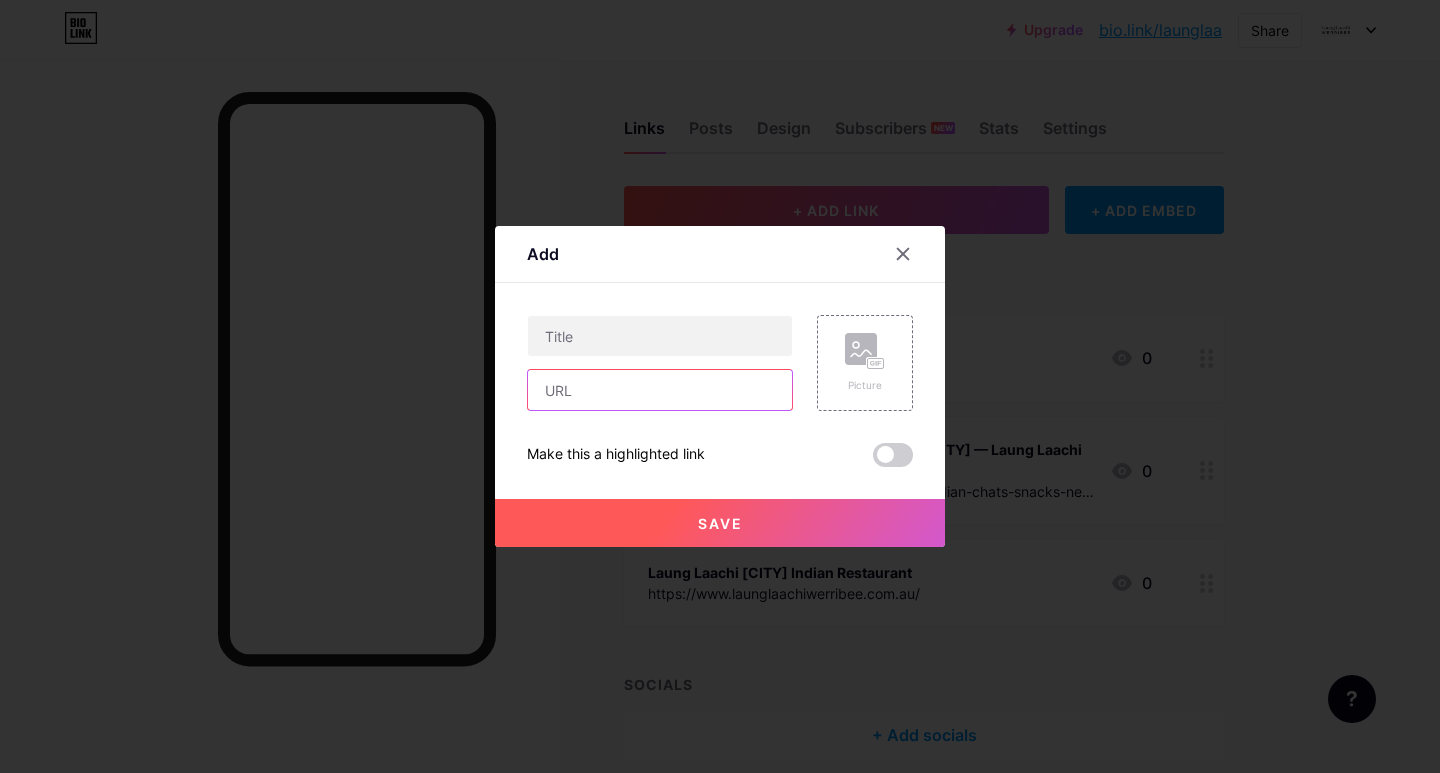 click at bounding box center [660, 390] 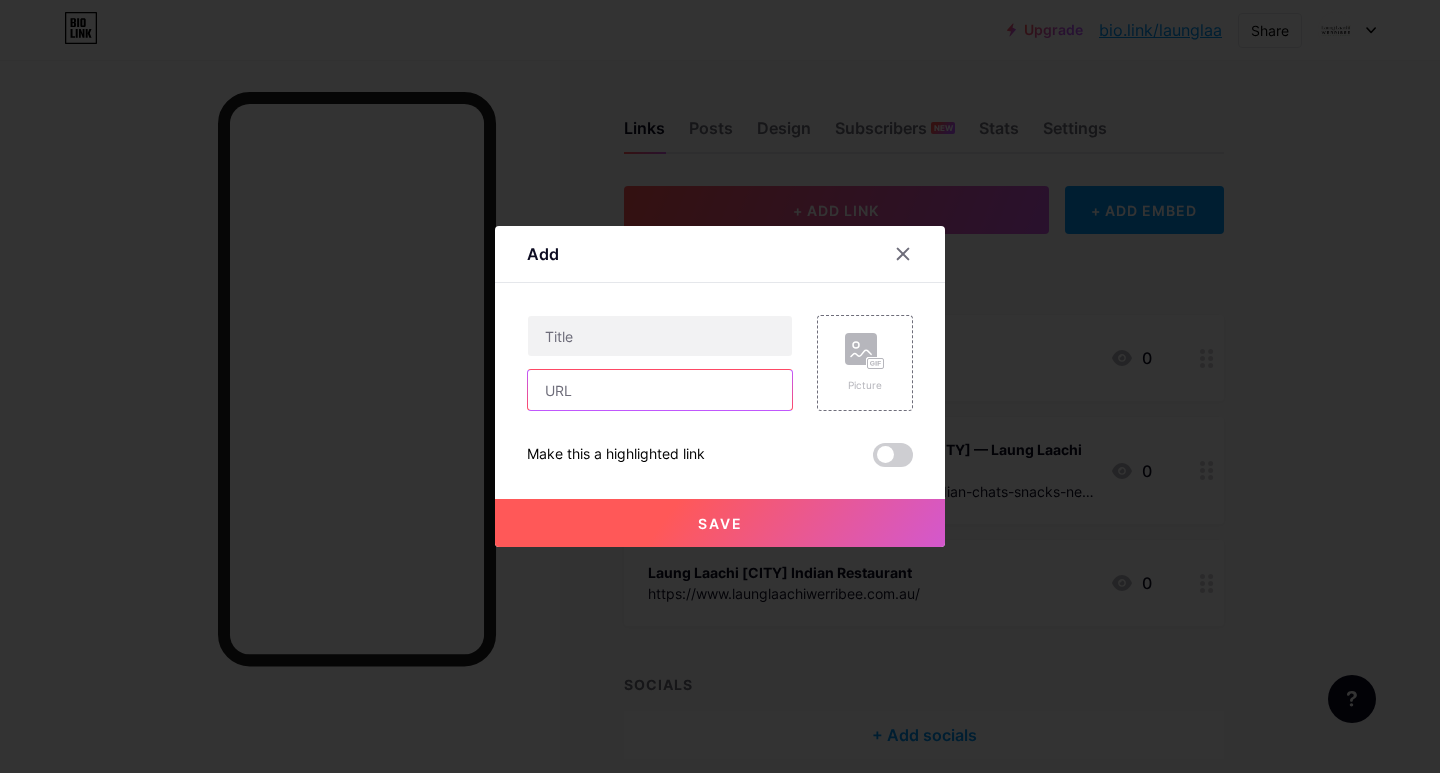 paste on "https://medium.com/@launglaachirestaurantau/experience-real-indian-flavours-with-gol-gappe-at-laung-laachi-abb1b98254ed" 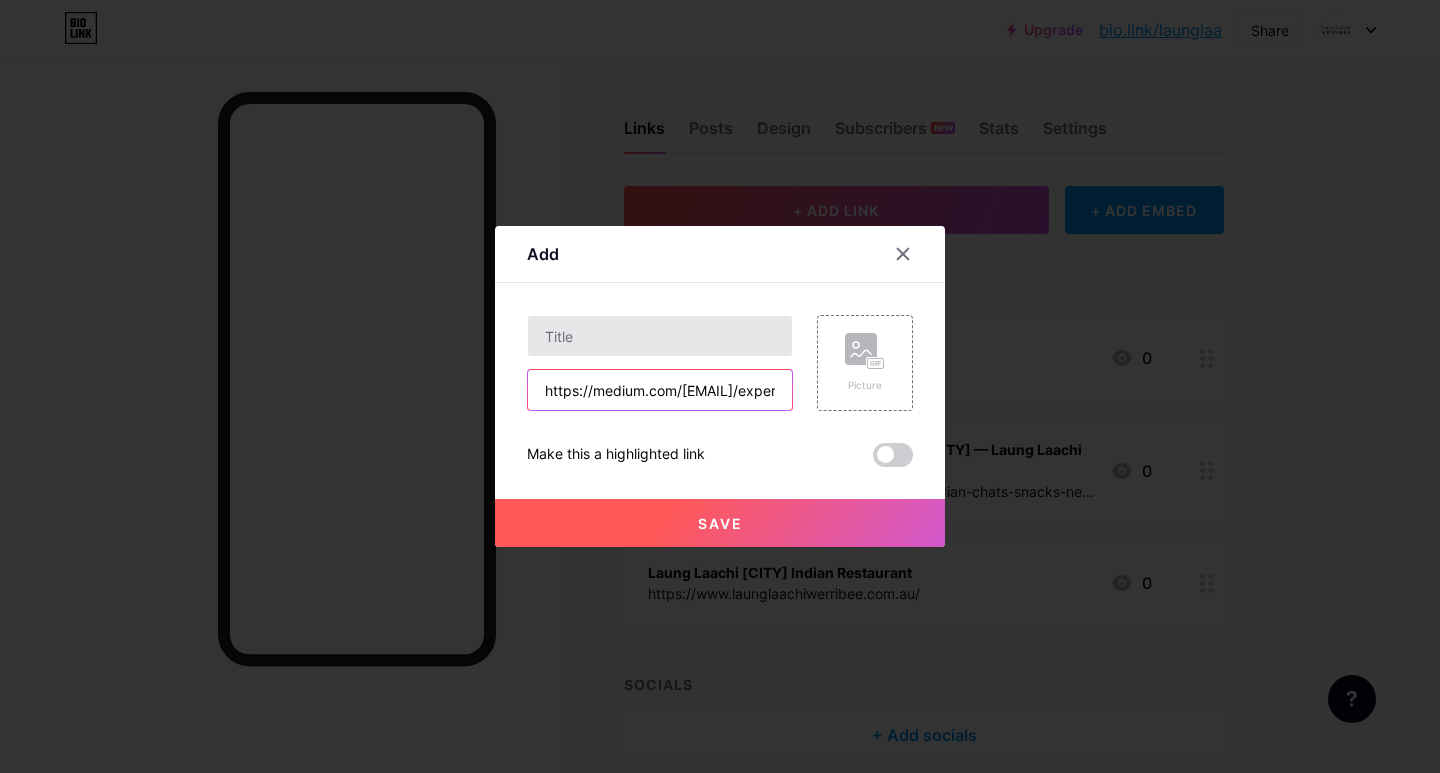 scroll, scrollTop: 0, scrollLeft: 617, axis: horizontal 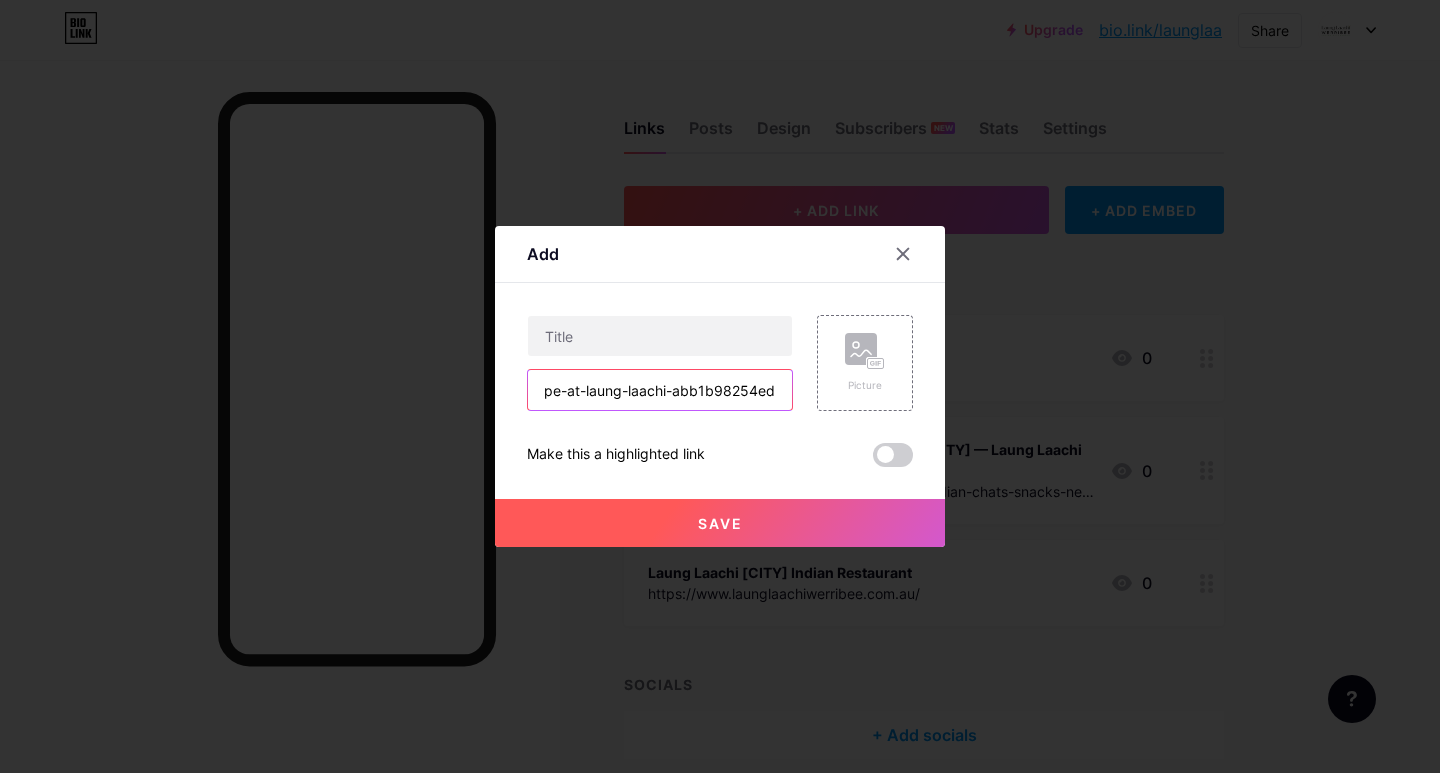 type on "https://medium.com/@launglaachirestaurantau/experience-real-indian-flavours-with-gol-gappe-at-laung-laachi-abb1b98254ed" 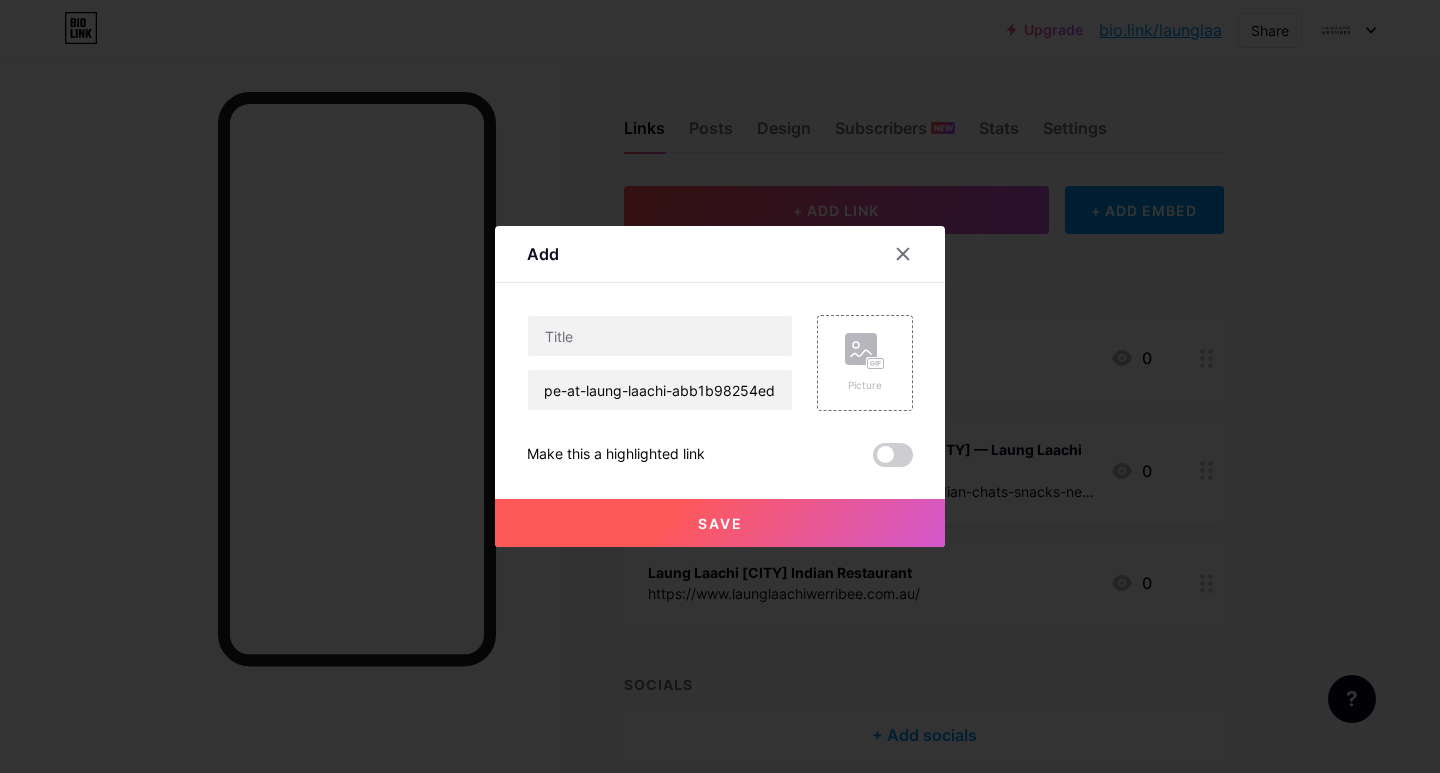 click on "Save" at bounding box center (720, 523) 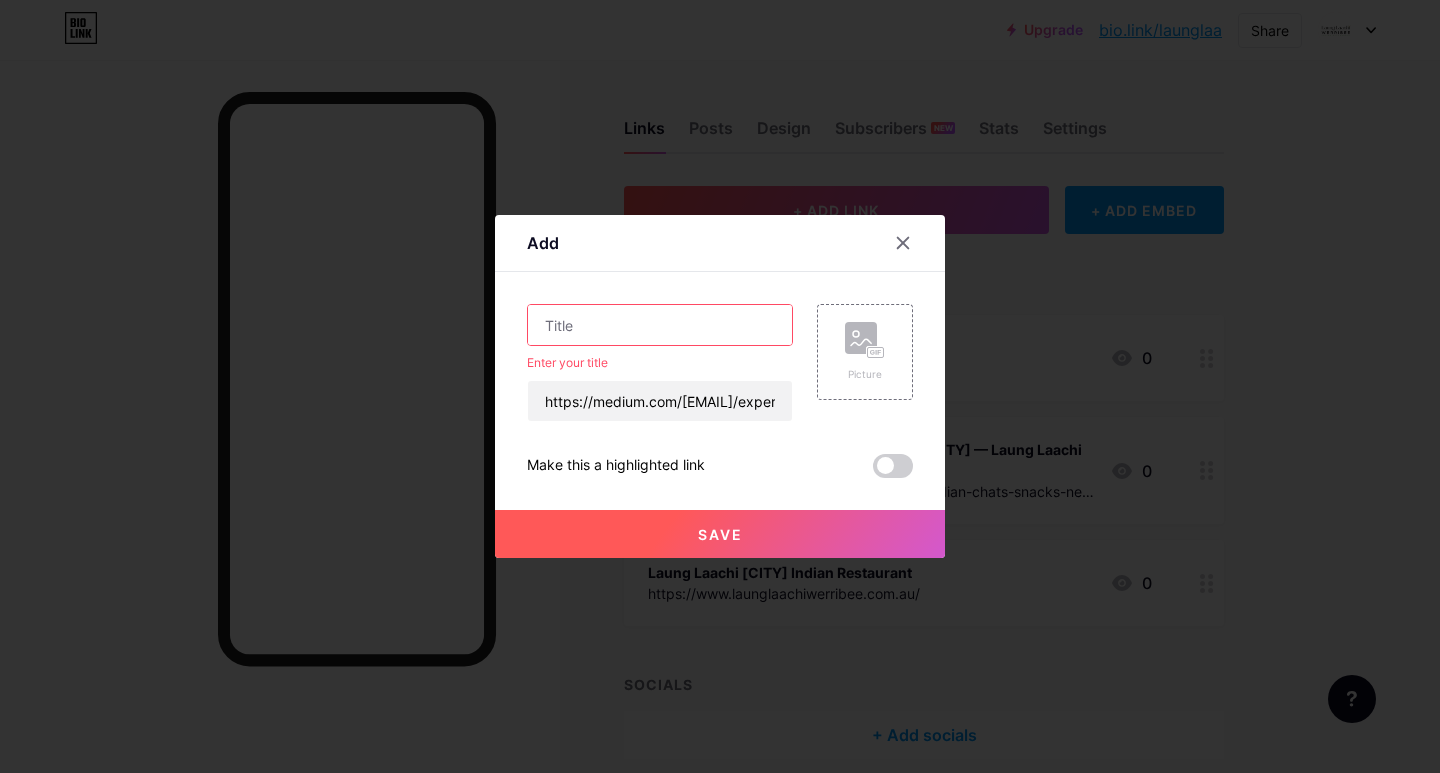 click at bounding box center [660, 325] 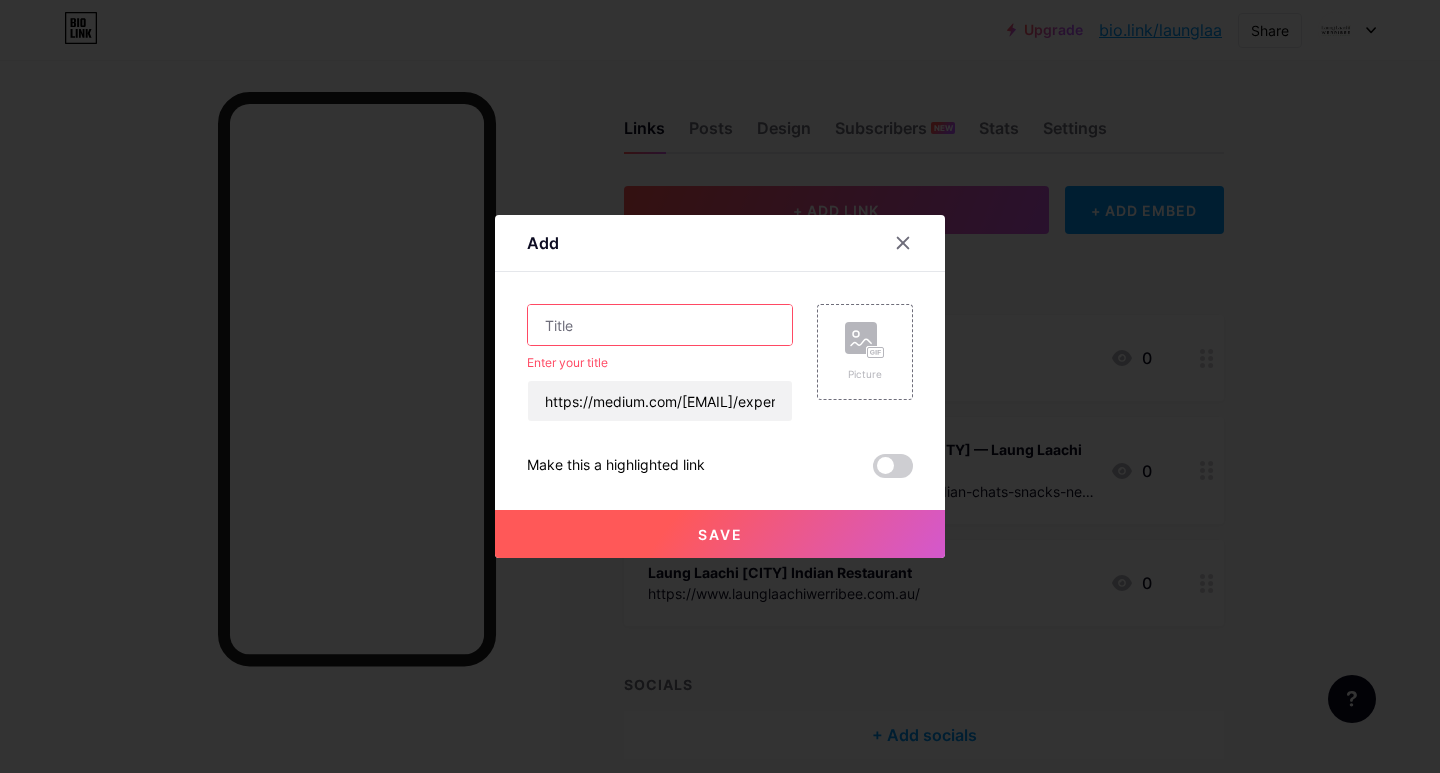 paste on "Experience Real Indian Flavours with Gol Gappe at Laung Laachi" 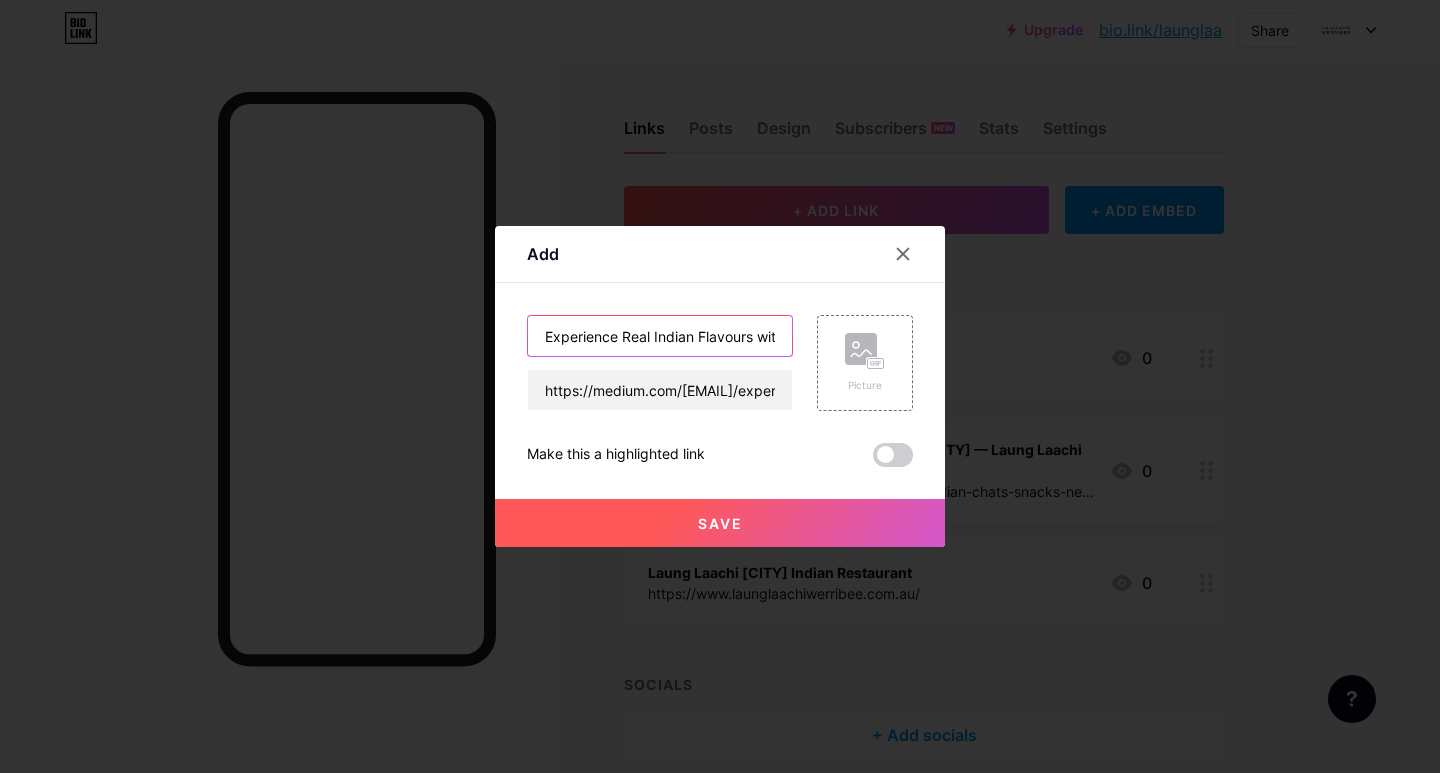 scroll, scrollTop: 0, scrollLeft: 193, axis: horizontal 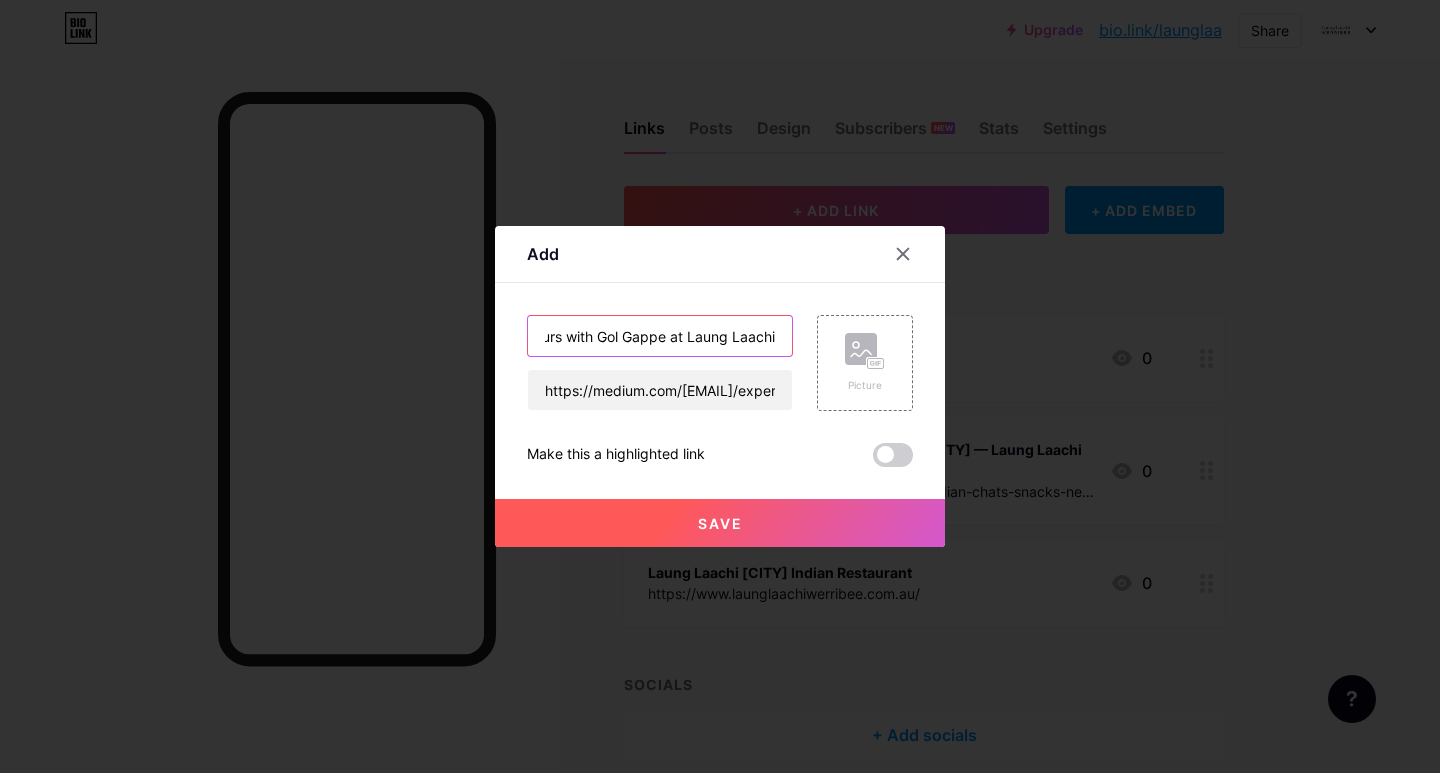 type on "Experience Real Indian Flavours with Gol Gappe at Laung Laachi" 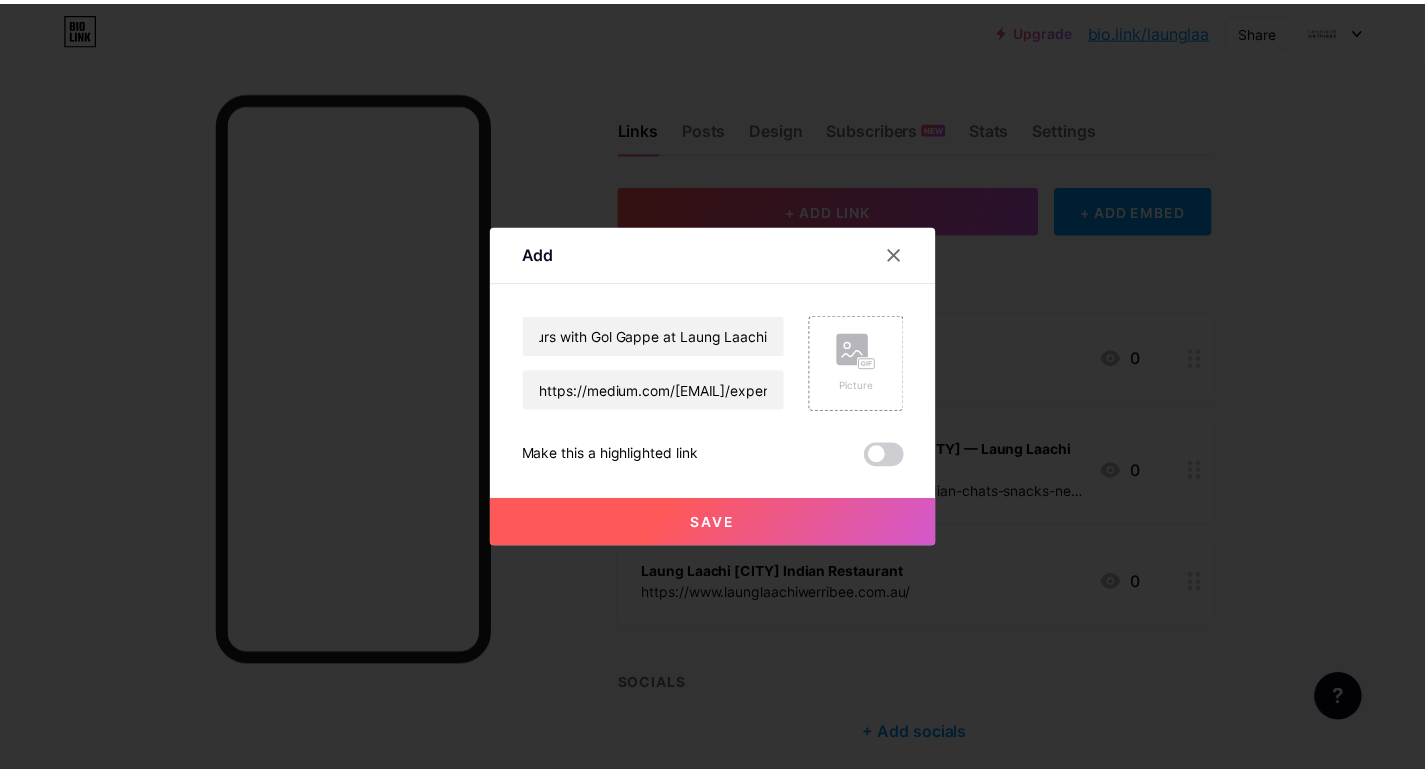 scroll, scrollTop: 0, scrollLeft: 0, axis: both 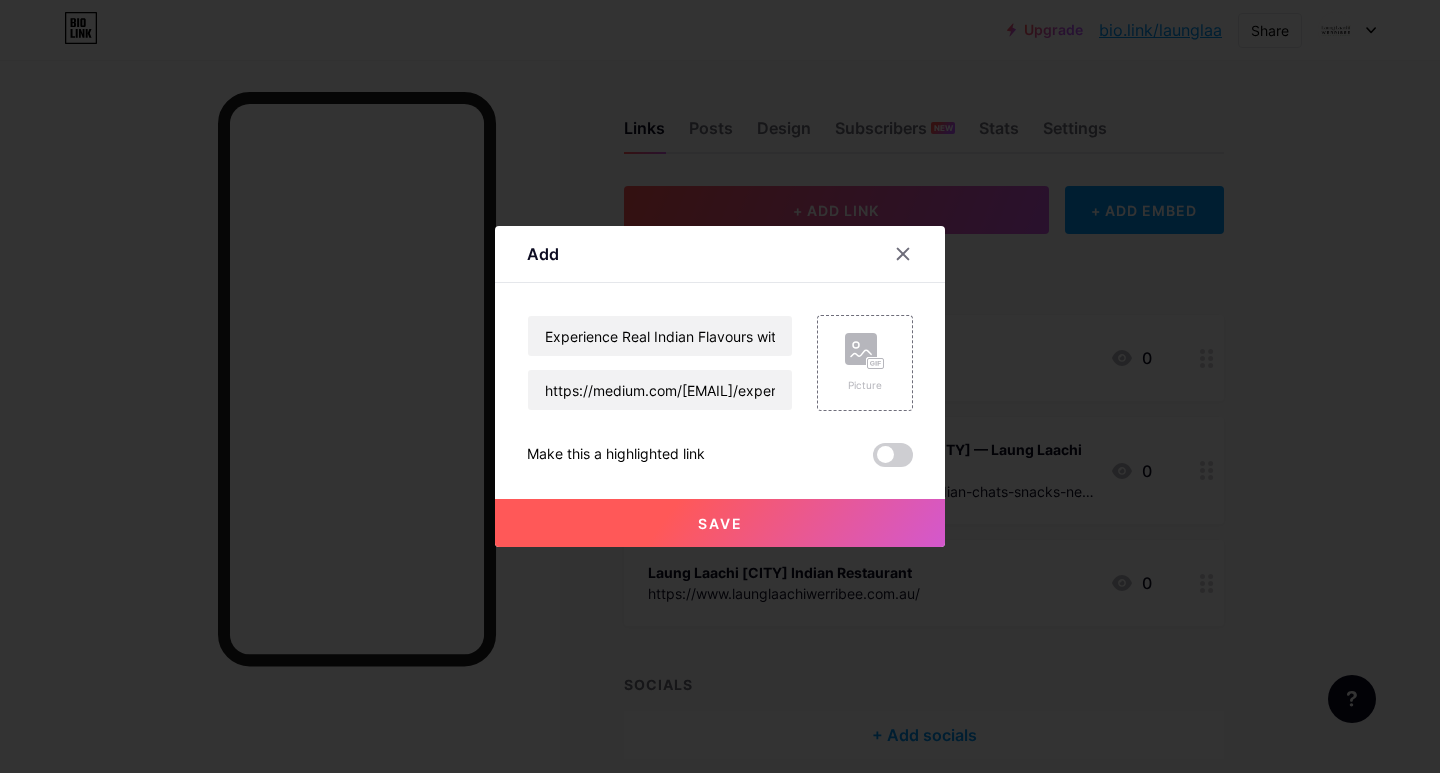 click on "Save" at bounding box center (720, 523) 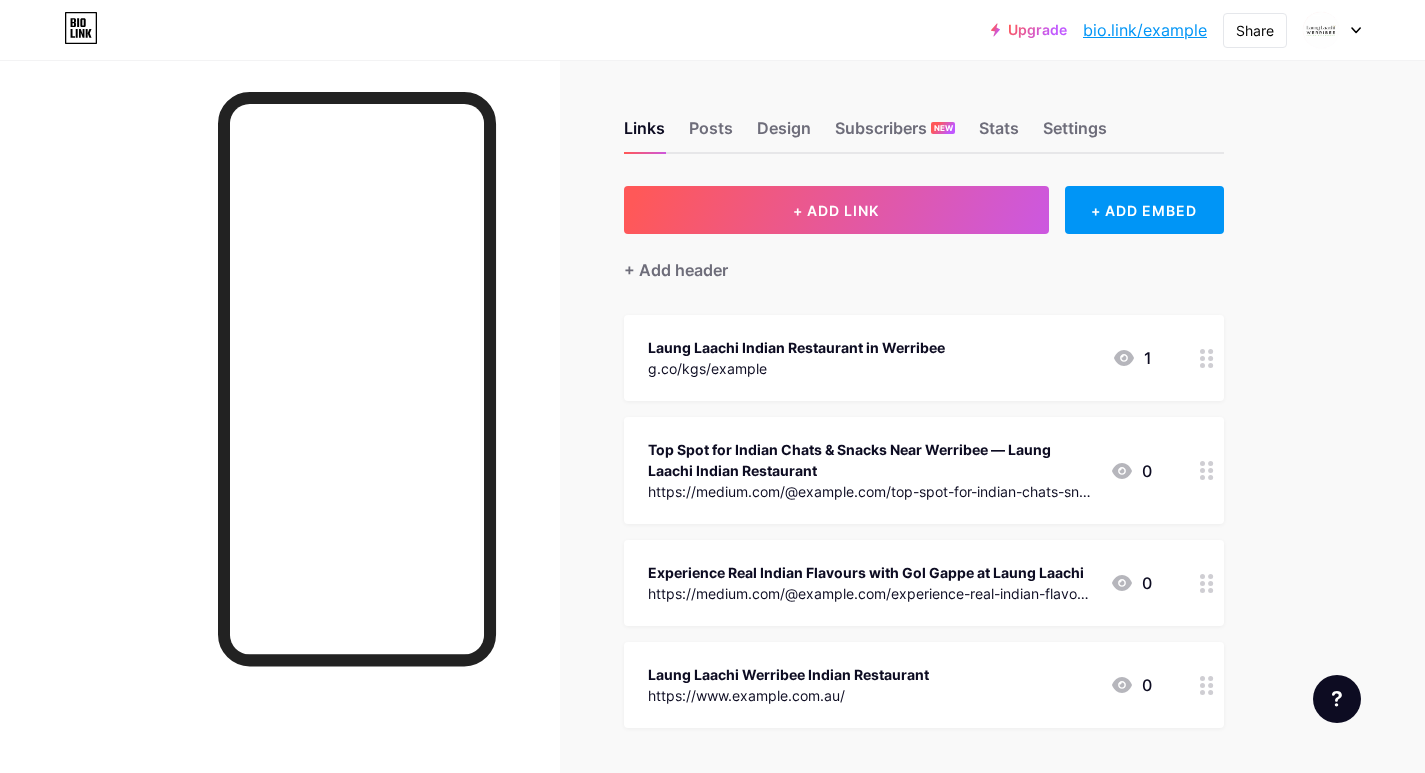 scroll, scrollTop: 0, scrollLeft: 0, axis: both 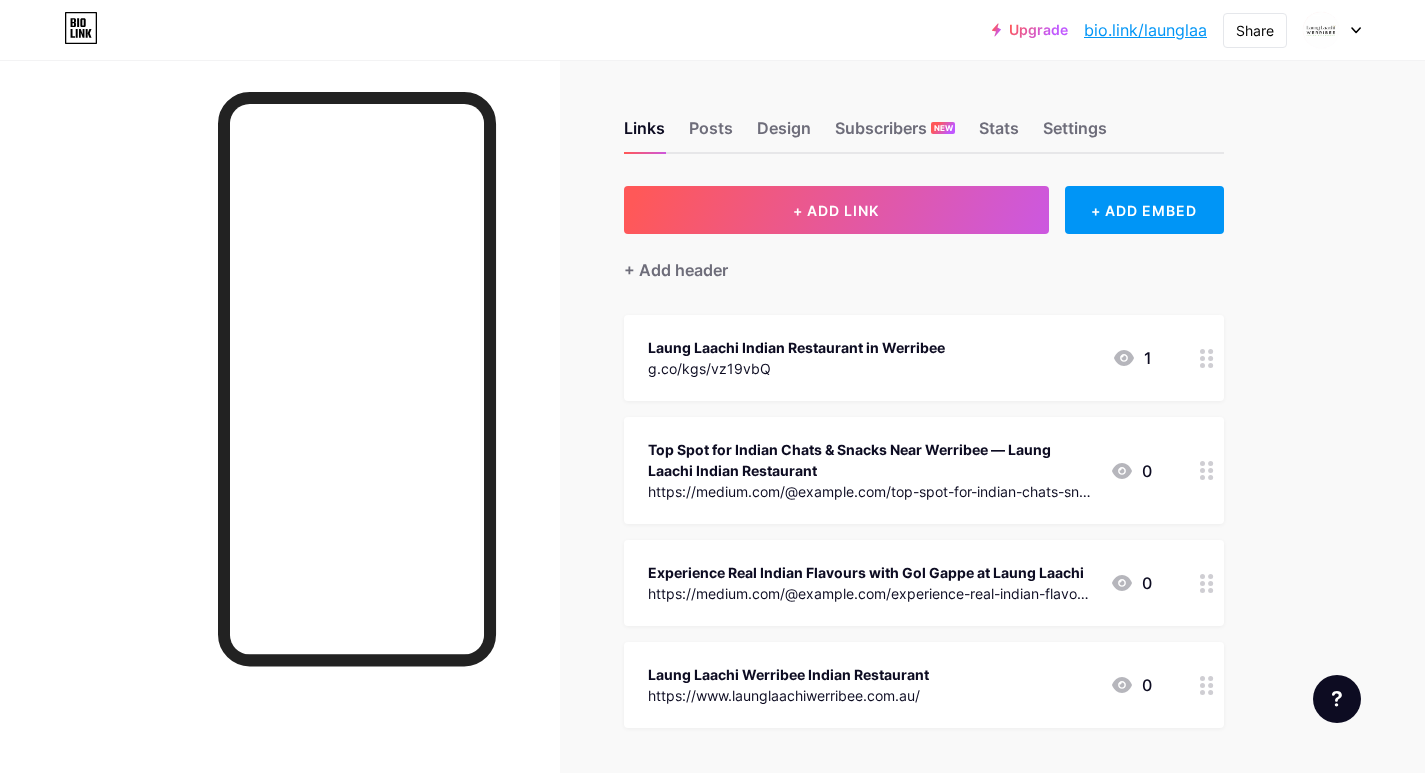 click on "bio.link/launglaa" at bounding box center (1145, 30) 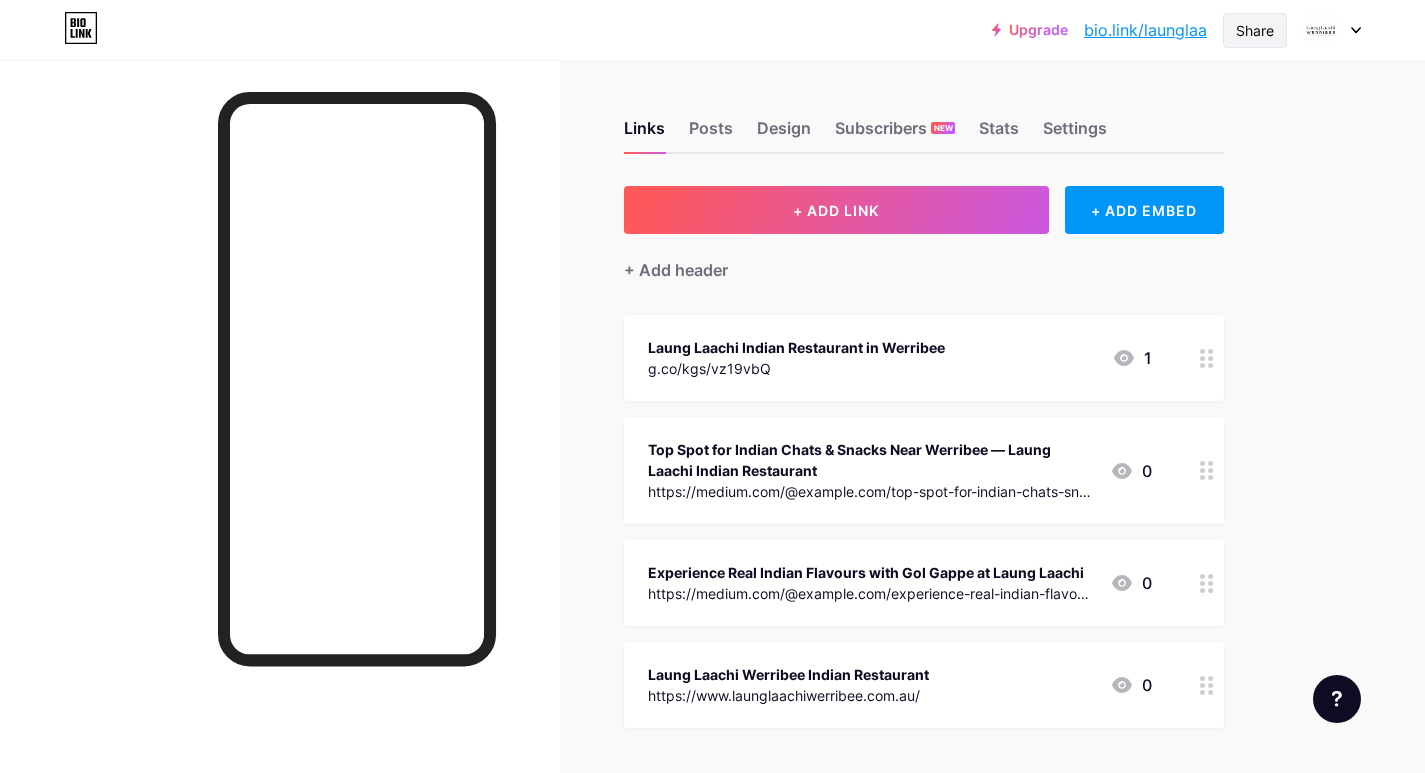 click on "Share" at bounding box center (1255, 30) 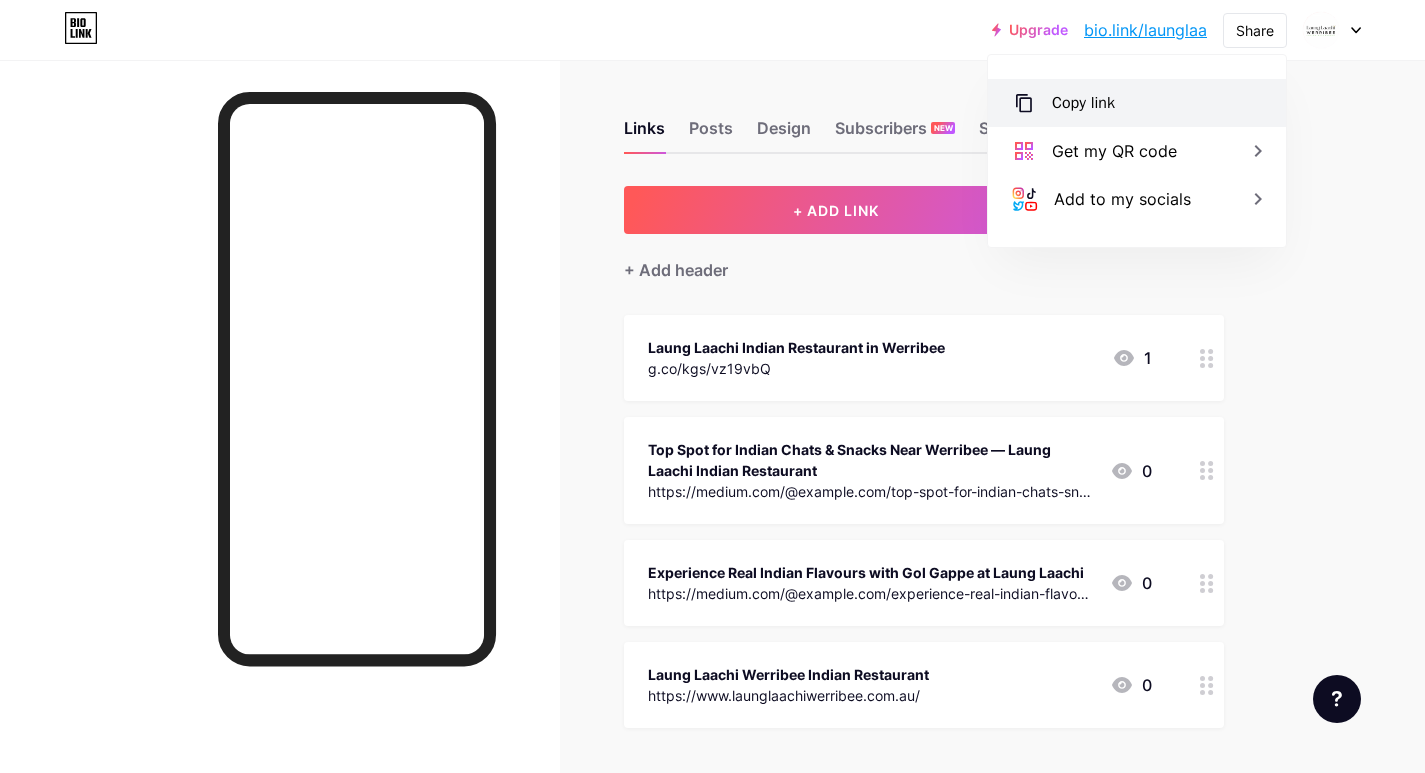 click on "Copy link" at bounding box center [1083, 103] 